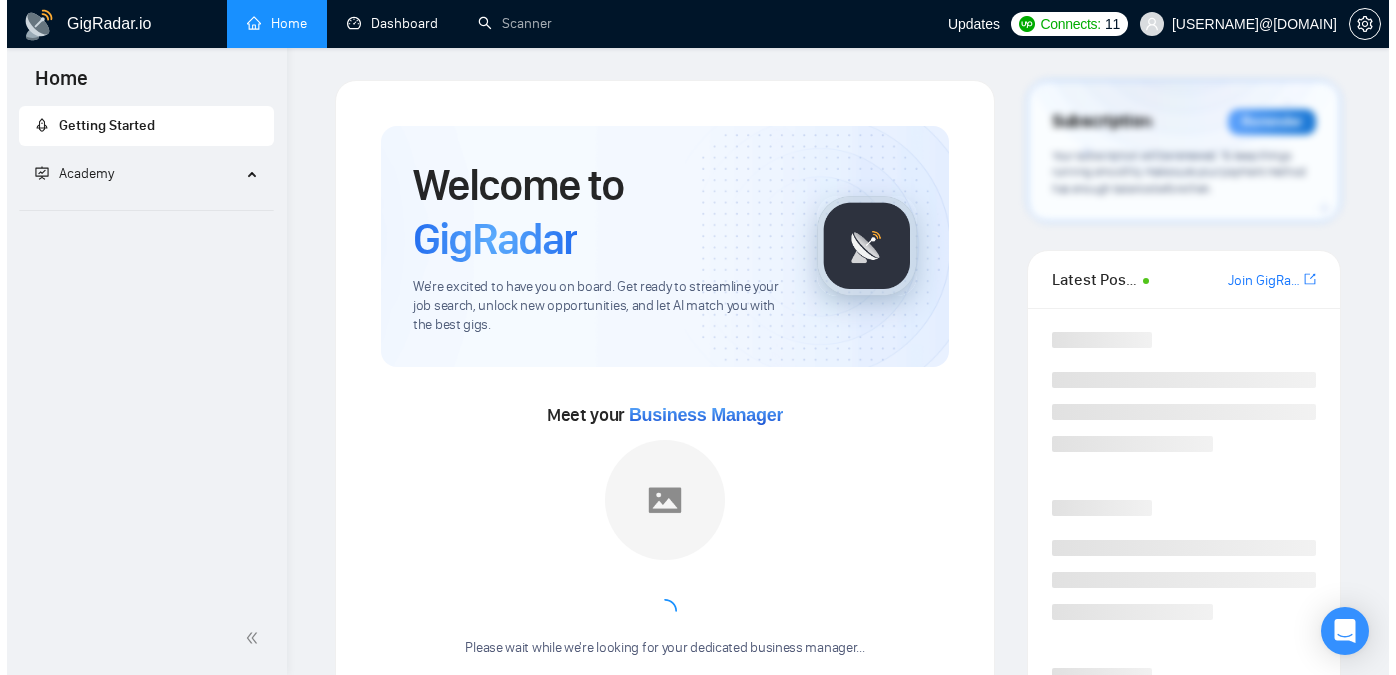 scroll, scrollTop: 0, scrollLeft: 0, axis: both 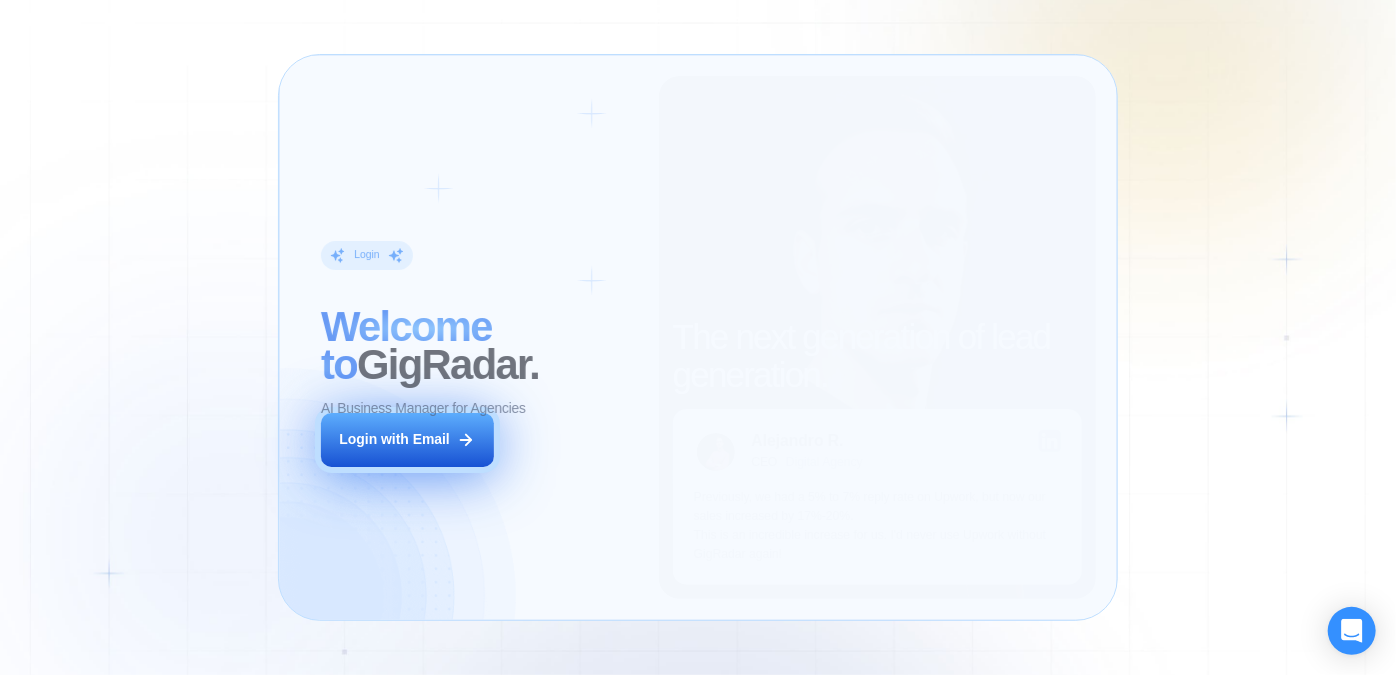 click 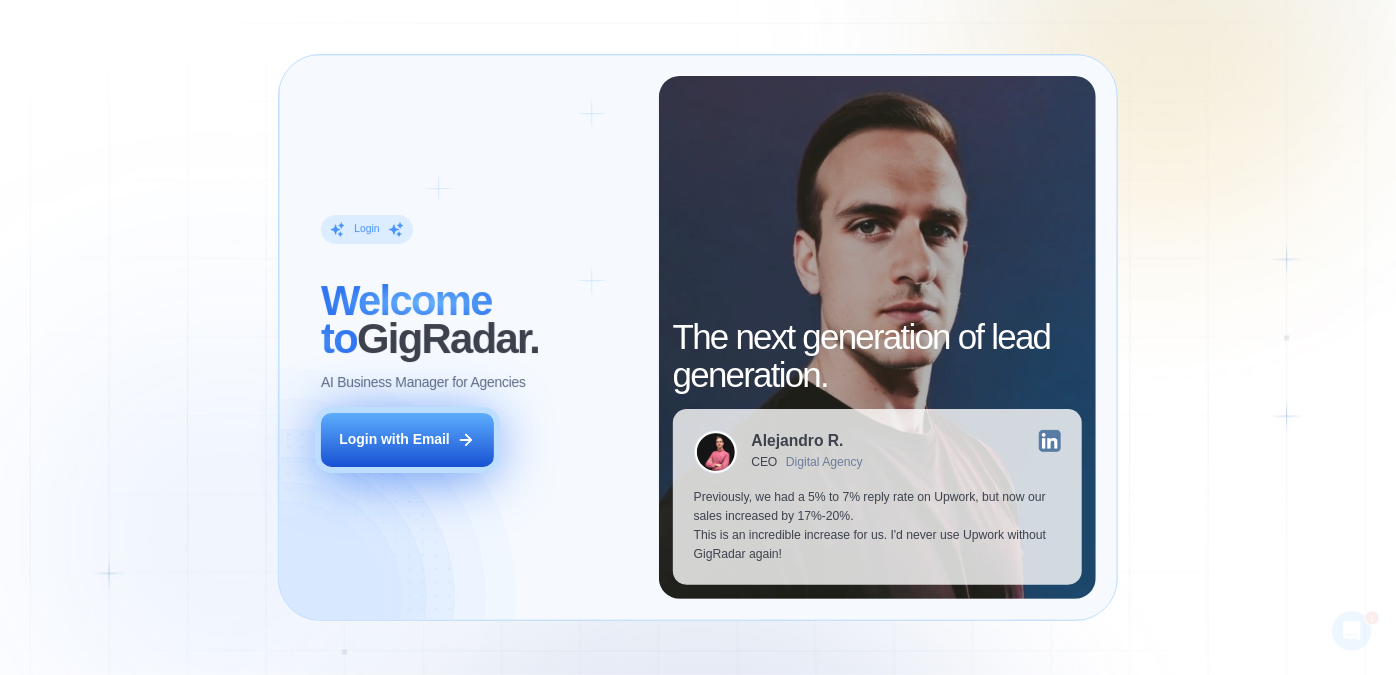 scroll, scrollTop: 0, scrollLeft: 0, axis: both 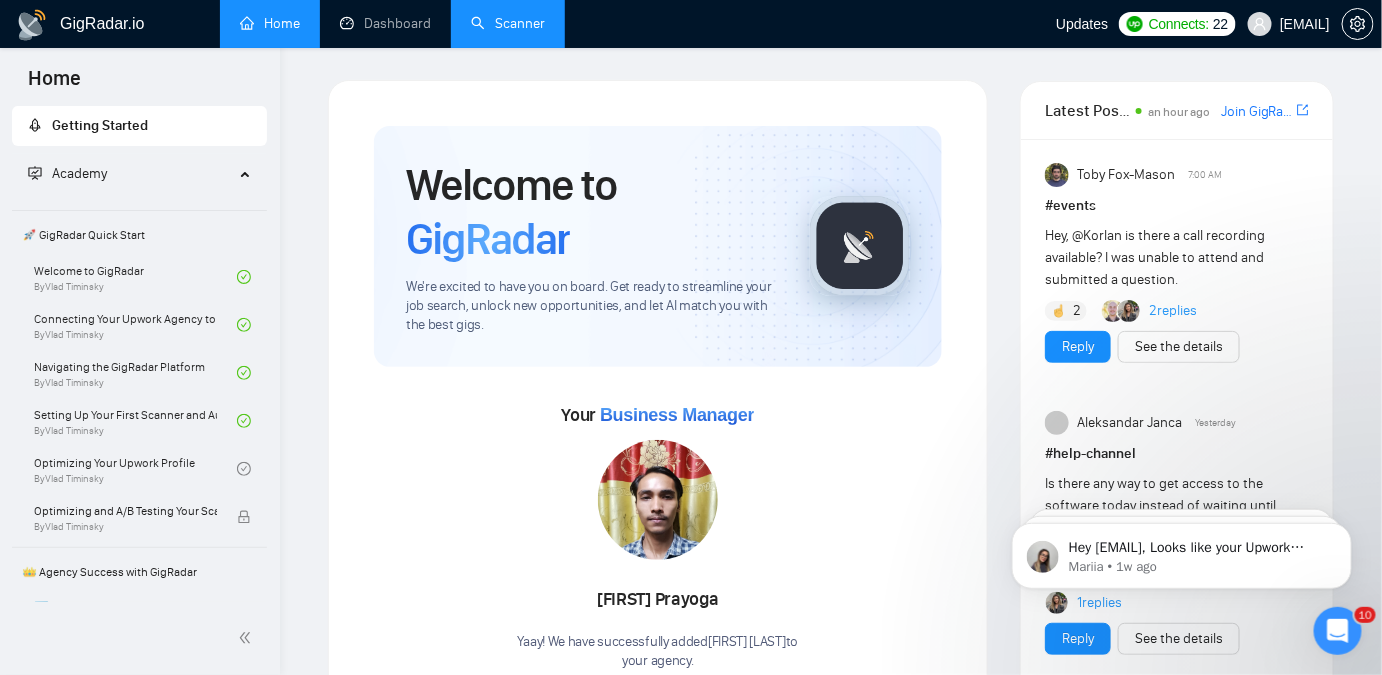 click on "Scanner" at bounding box center (508, 23) 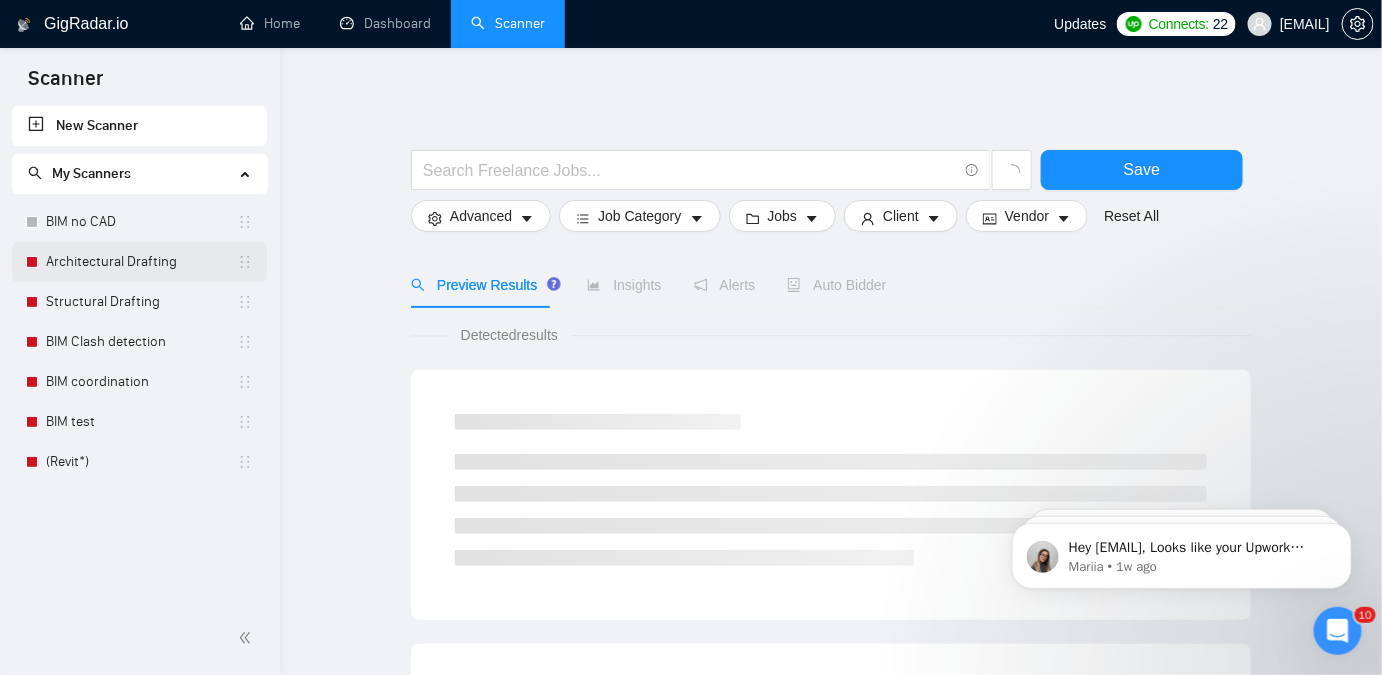 click on "Architectural Drafting" at bounding box center (139, 262) 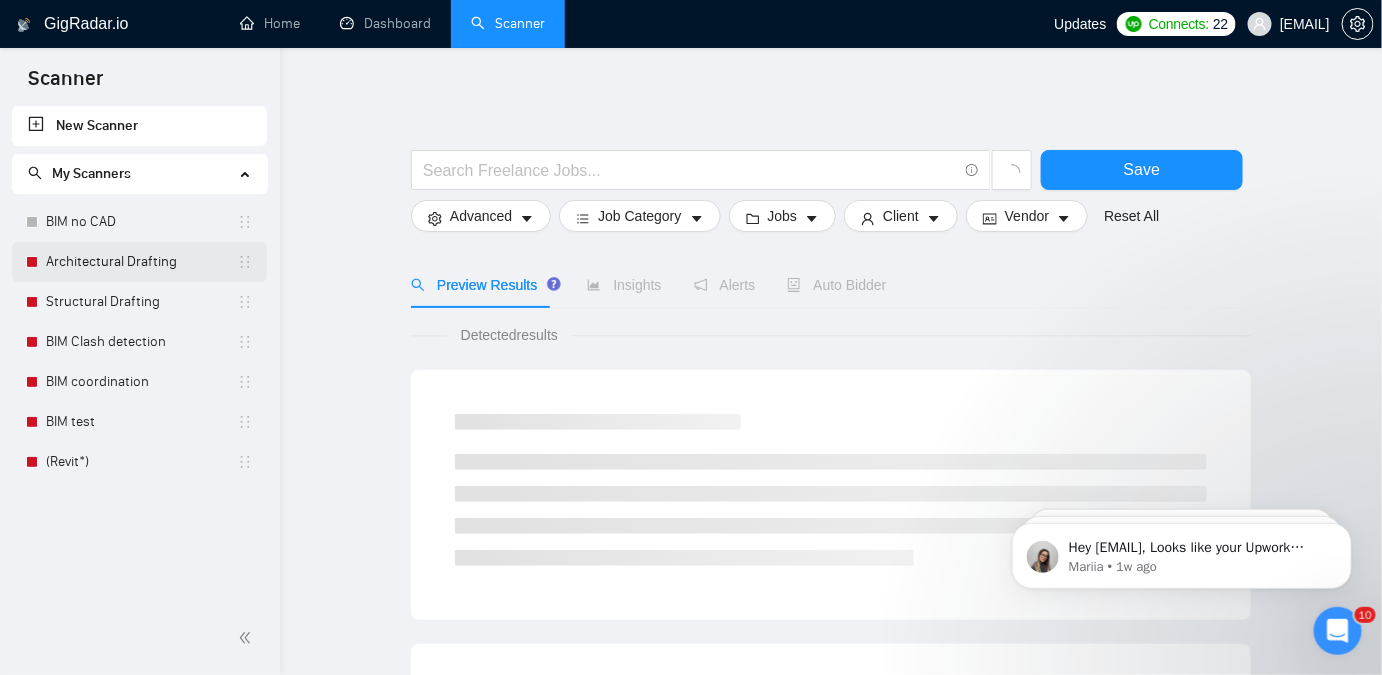 click on "Architectural Drafting" at bounding box center (141, 262) 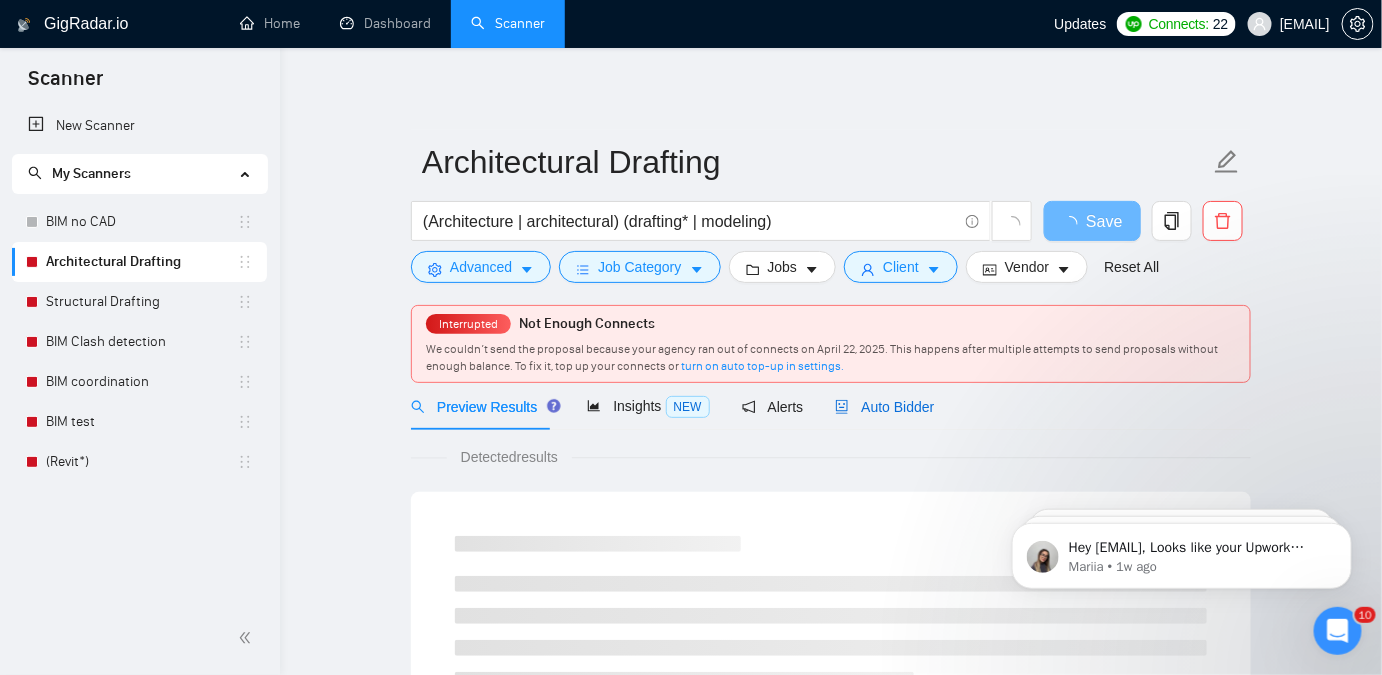 click on "Auto Bidder" at bounding box center (884, 407) 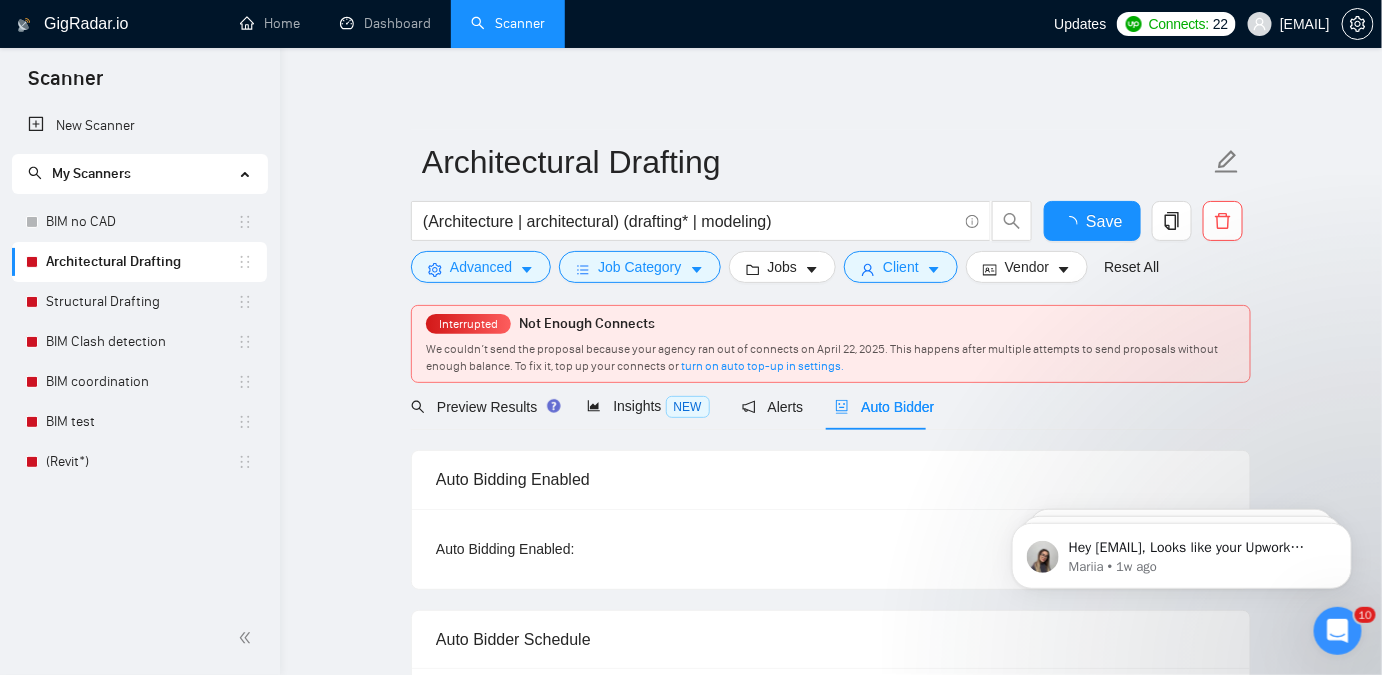 type 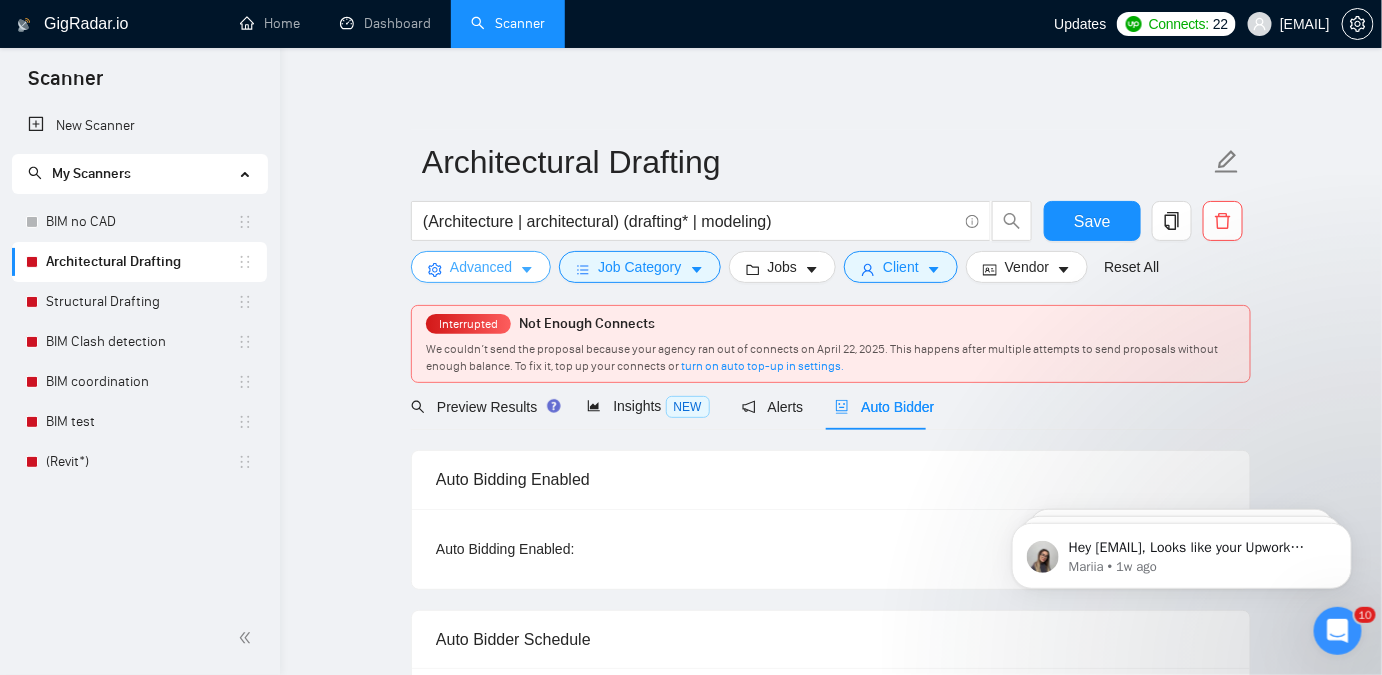 click on "Advanced" at bounding box center (481, 267) 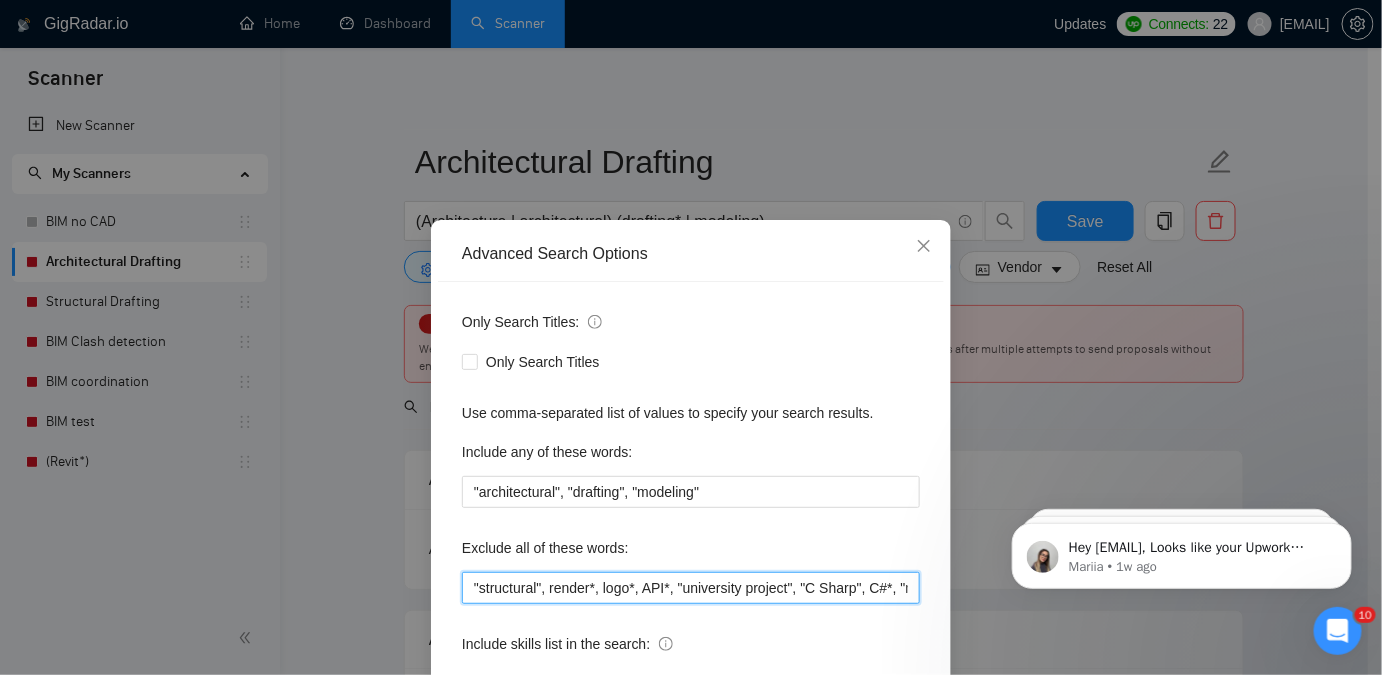 click on ""structural", render*, logo*, API*, "university project", "C Sharp", C#*, "non-profit", sales*, "copywriter", "trading", "coding", "revitalization", "revitalize", "revitalizing" , "flood", "aquatic", "aquaculture", "creative design", "asap", "urgent", "tomorrow"" at bounding box center (691, 588) 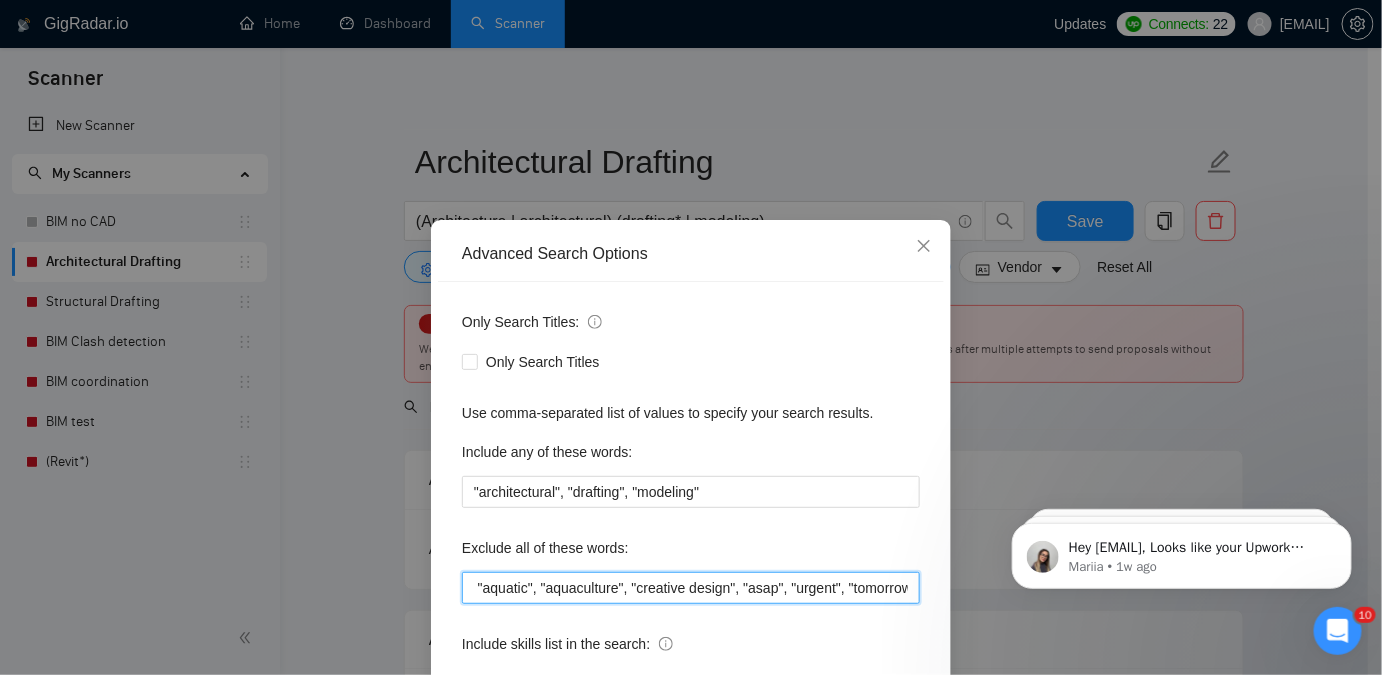 scroll, scrollTop: 0, scrollLeft: 1066, axis: horizontal 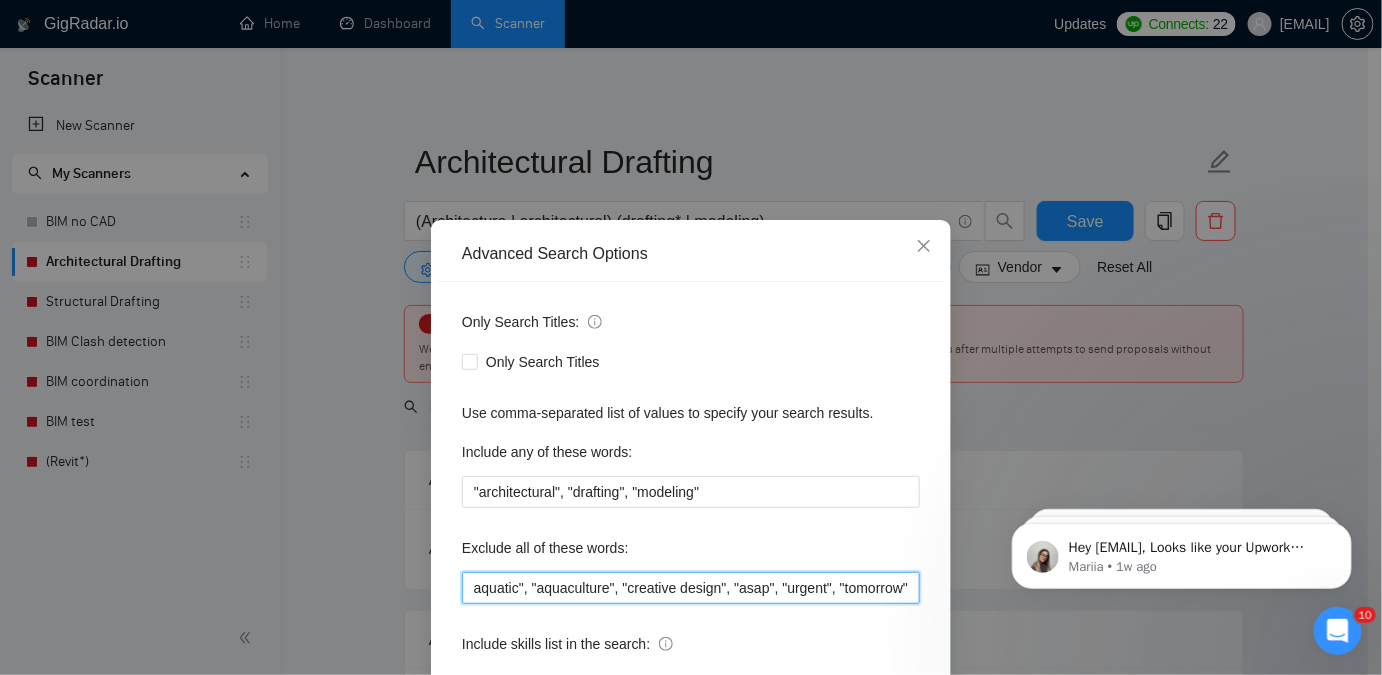 click on ""structural", render*, logo*, API*, "university project", "C Sharp", C#*, "non-profit", sales*, "copywriter", "trading", "coding", "revitalization", "revitalize", "revitalizing" , "flood", "aquatic", "aquaculture", "creative design", "asap", "urgent", "tomorrow"" at bounding box center (691, 588) 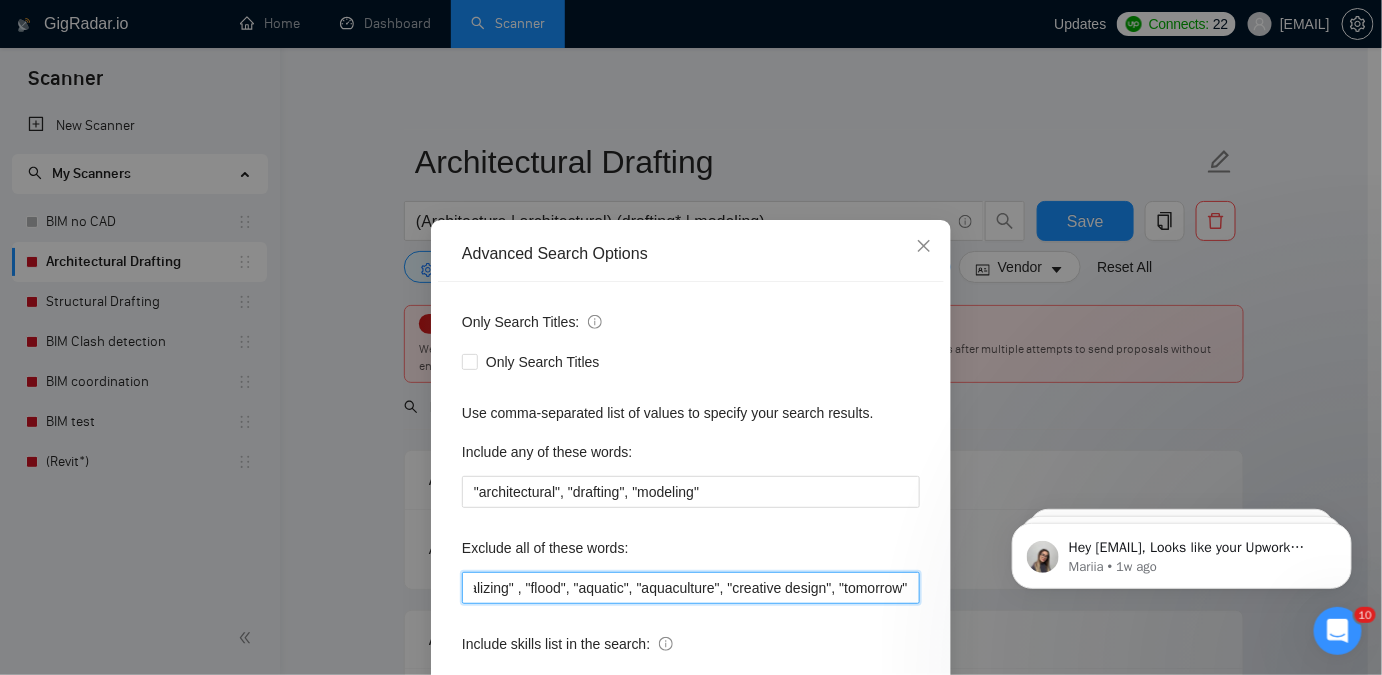 scroll, scrollTop: 0, scrollLeft: 961, axis: horizontal 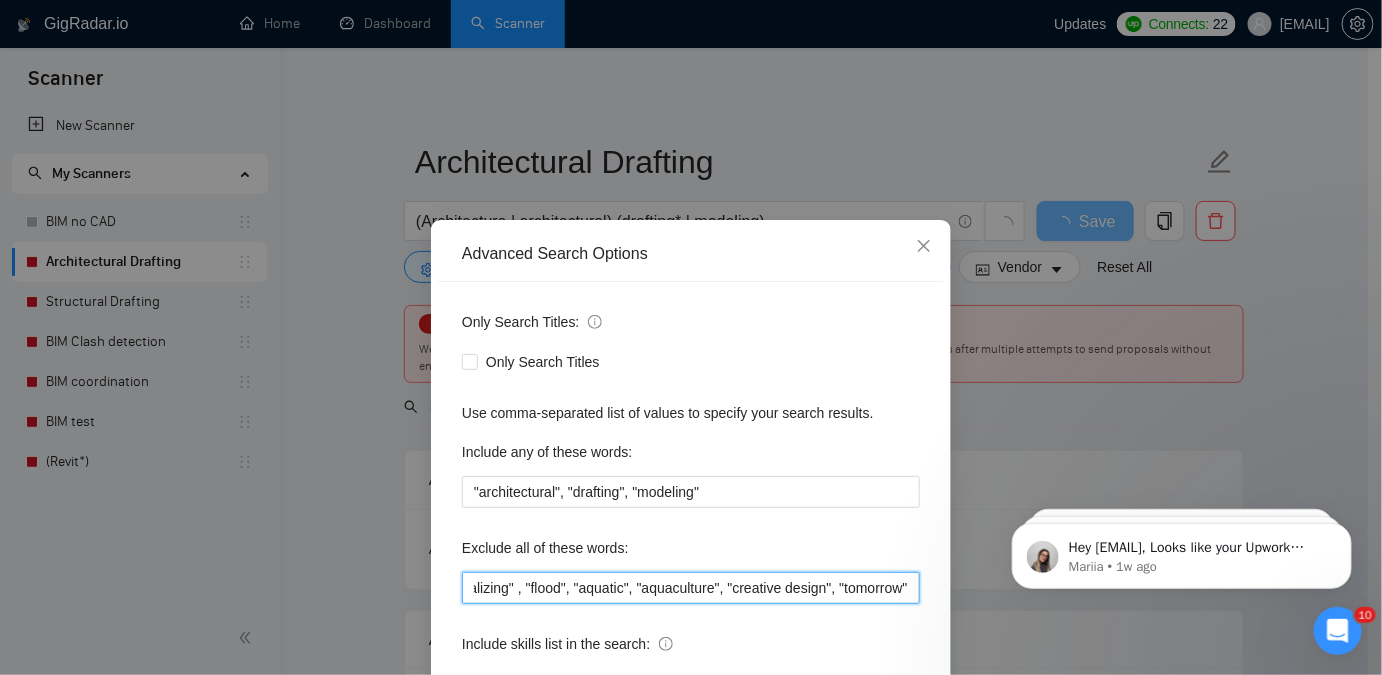 click on ""structural", render*, logo*, API*, "university project", "C Sharp", C#*, "non-profit", sales*, "copywriter", "trading", "coding", "revitalization", "revitalize", "revitalizing" , "flood", "aquatic", "aquaculture", "creative design", "tomorrow"" at bounding box center (691, 588) 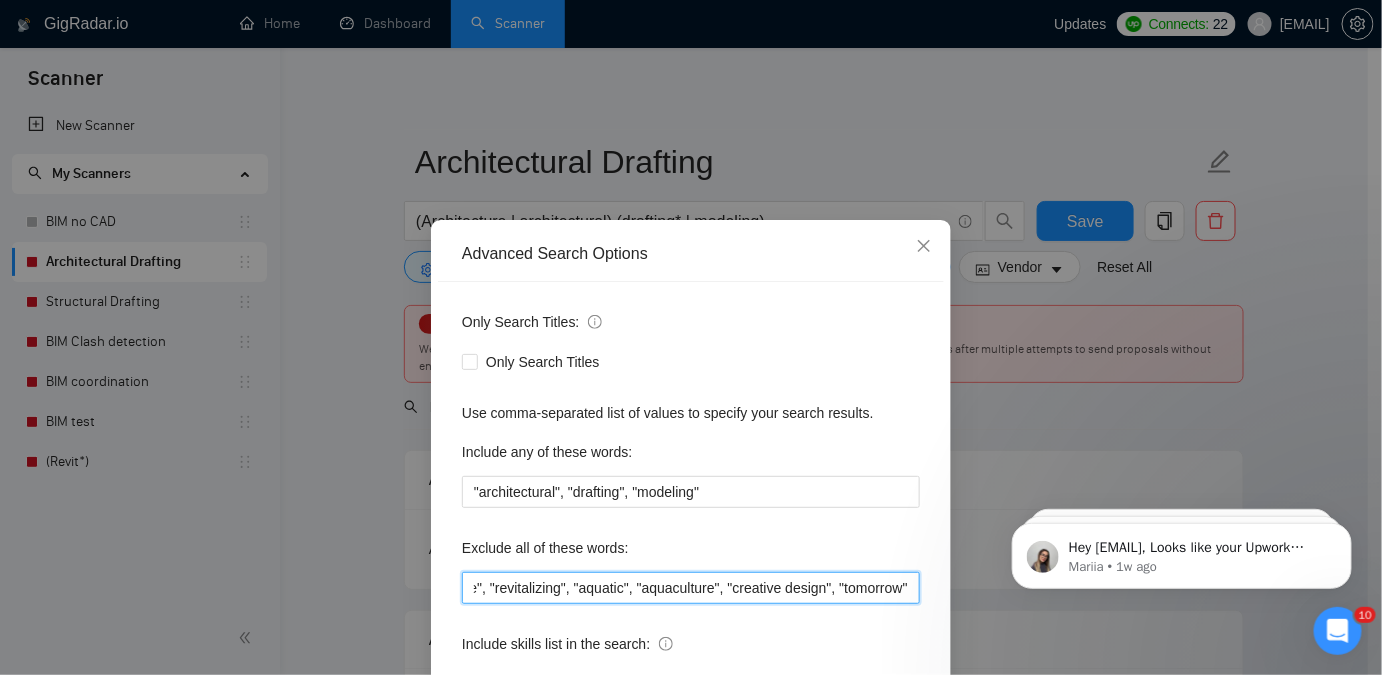 scroll, scrollTop: 0, scrollLeft: 907, axis: horizontal 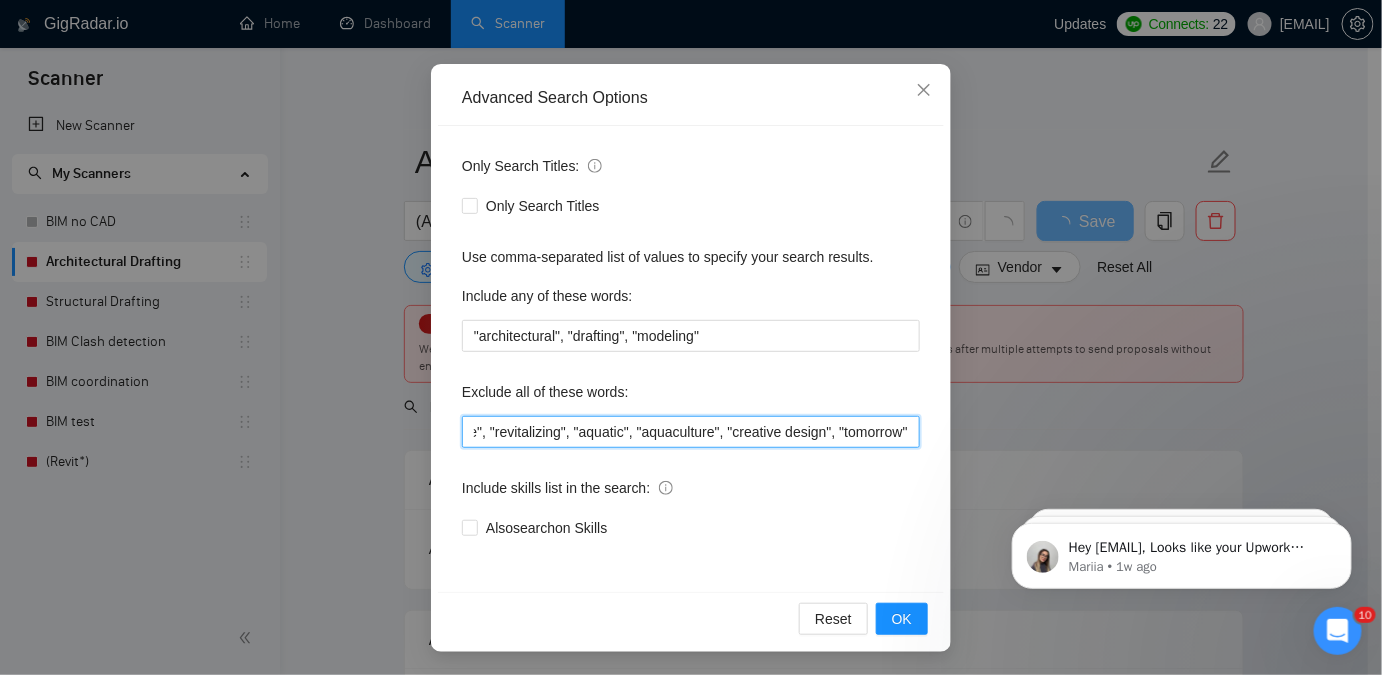 click on ""structural", render*, logo*, API*, "university project", "C Sharp", C#*, "non-profit", sales*, "copywriter", "trading", "coding", "revitalization", "revitalize", "revitalizing", "aquatic", "aquaculture", "creative design", "tomorrow"" at bounding box center (691, 432) 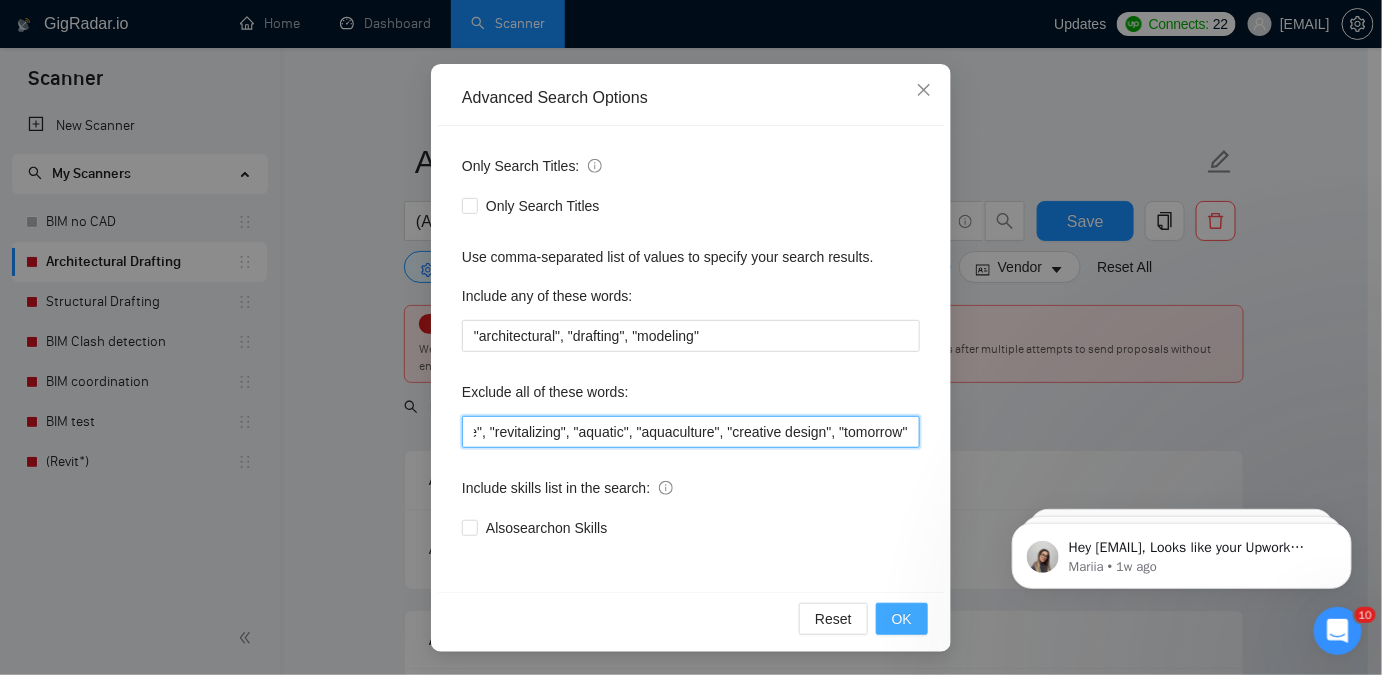 type on ""structural", render*, logo*, API*, "university project", "C Sharp", C#*, "non-profit", sales*, "copywriter", "trading", "coding", "revitalization", "revitalize", "revitalizing", "aquatic", "aquaculture", "creative design", "tomorrow"" 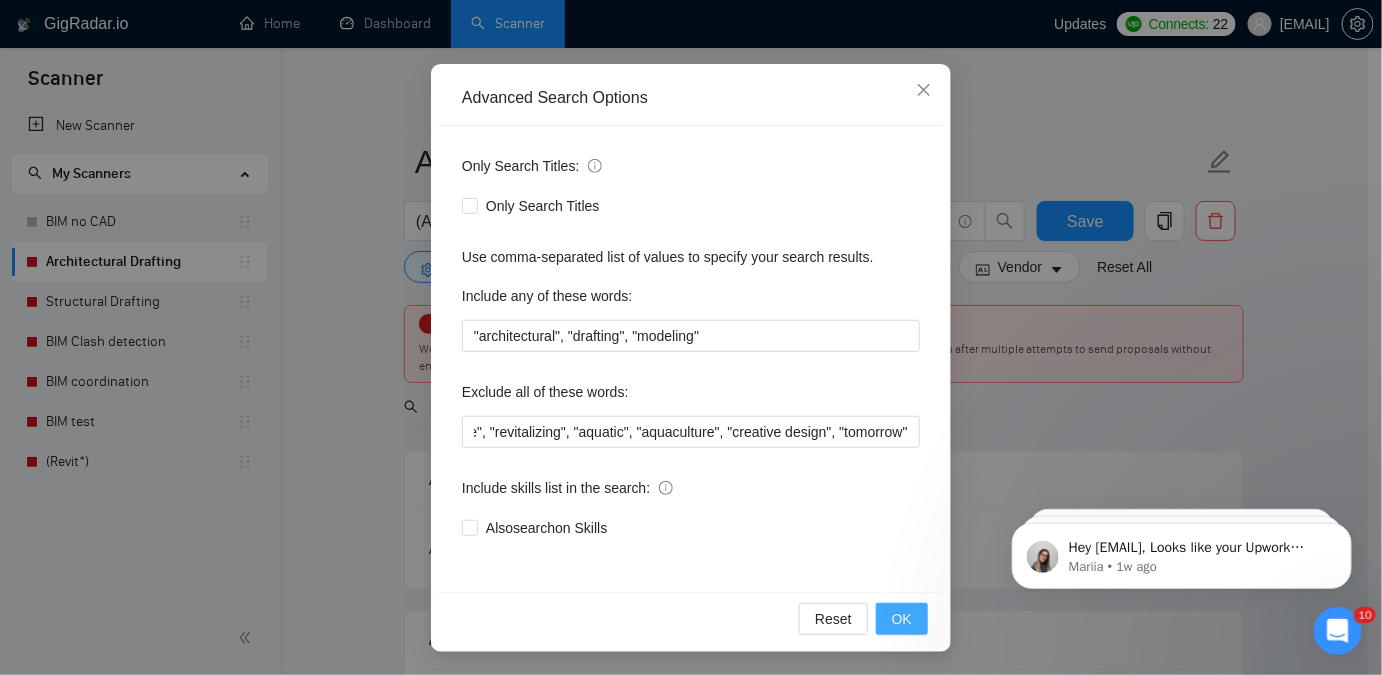 click on "OK" at bounding box center [902, 619] 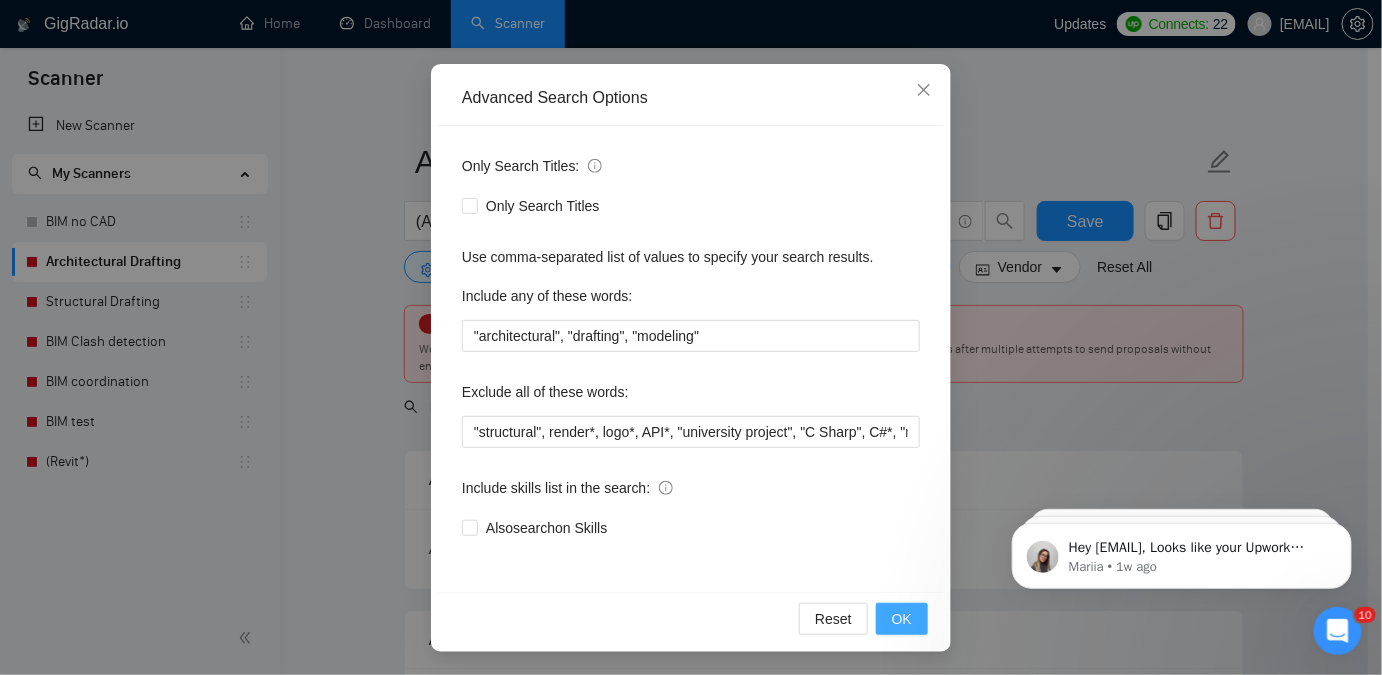 scroll, scrollTop: 56, scrollLeft: 0, axis: vertical 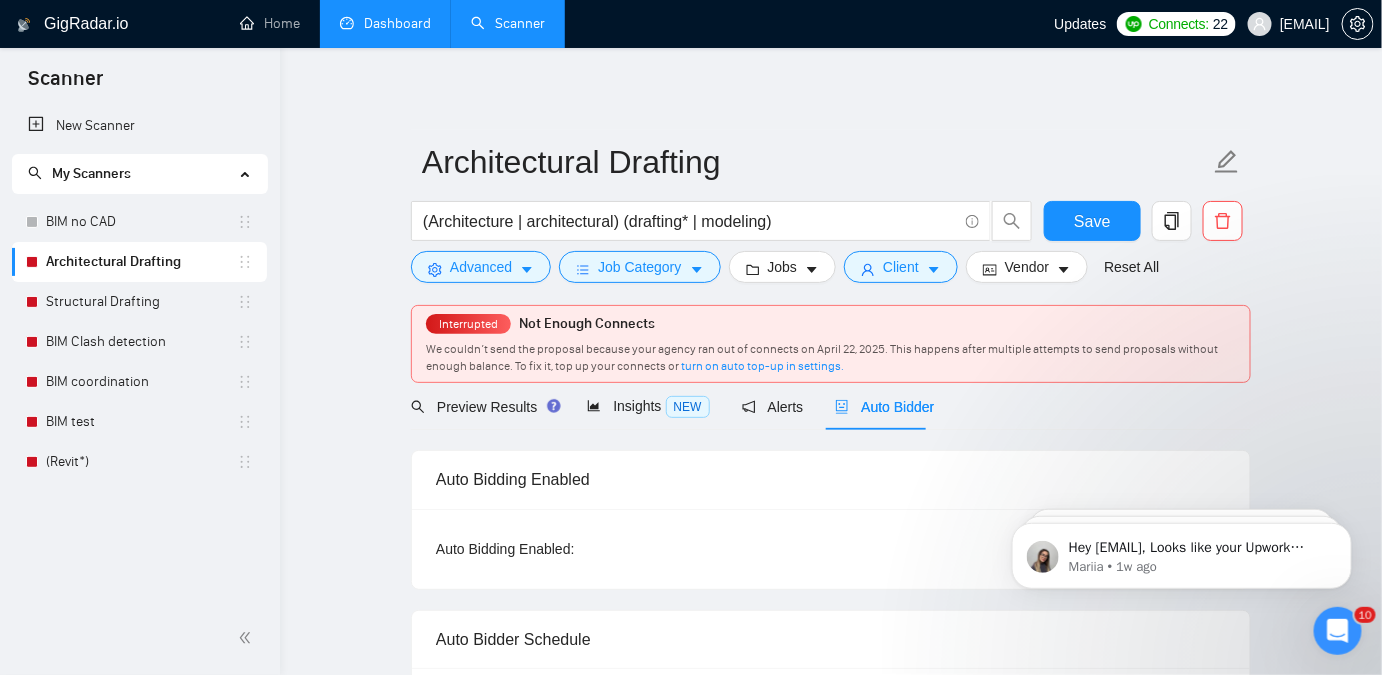 click on "Dashboard" at bounding box center (385, 23) 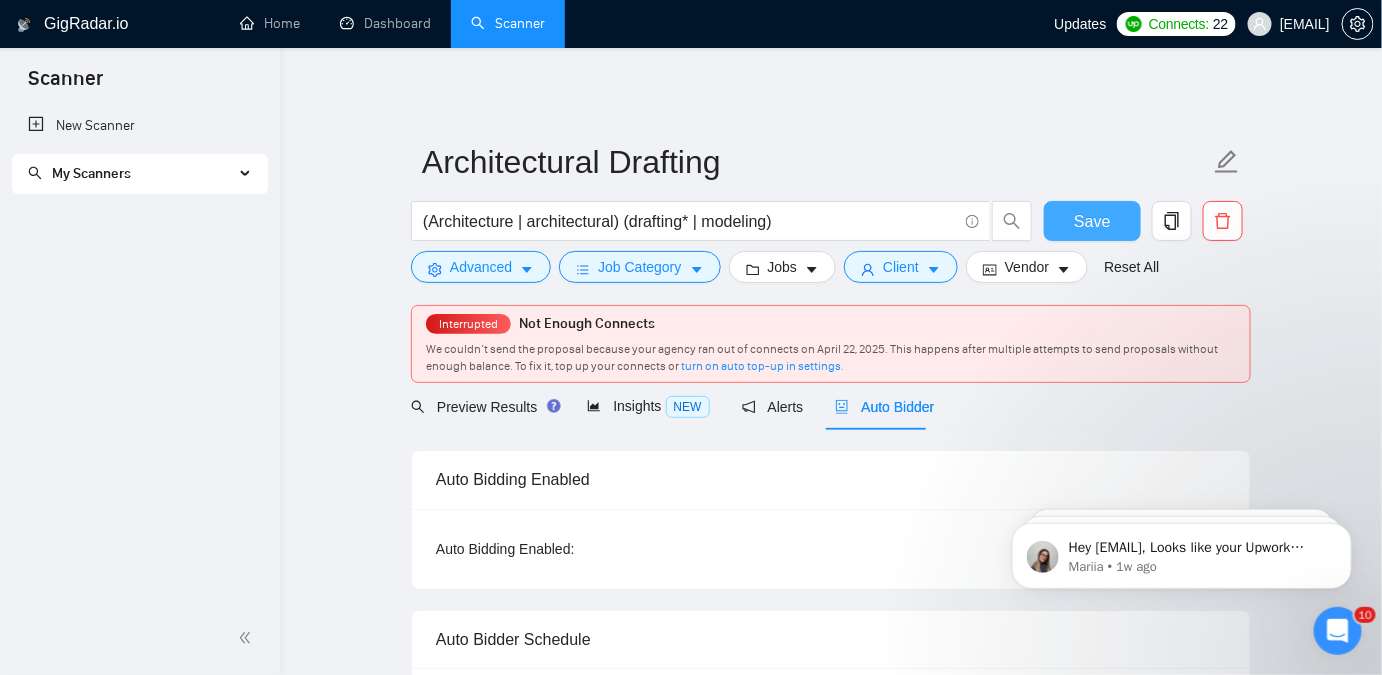 click on "Save" at bounding box center (1092, 221) 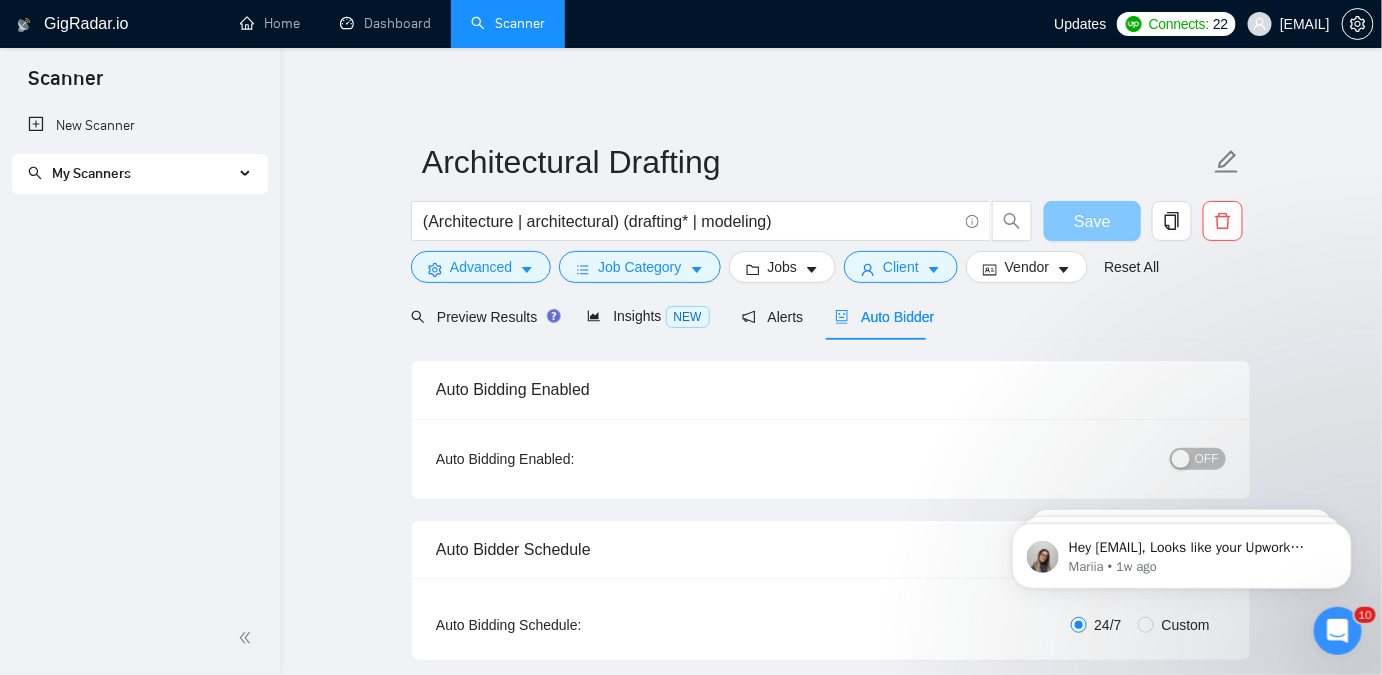 click on "Save" at bounding box center (1092, 221) 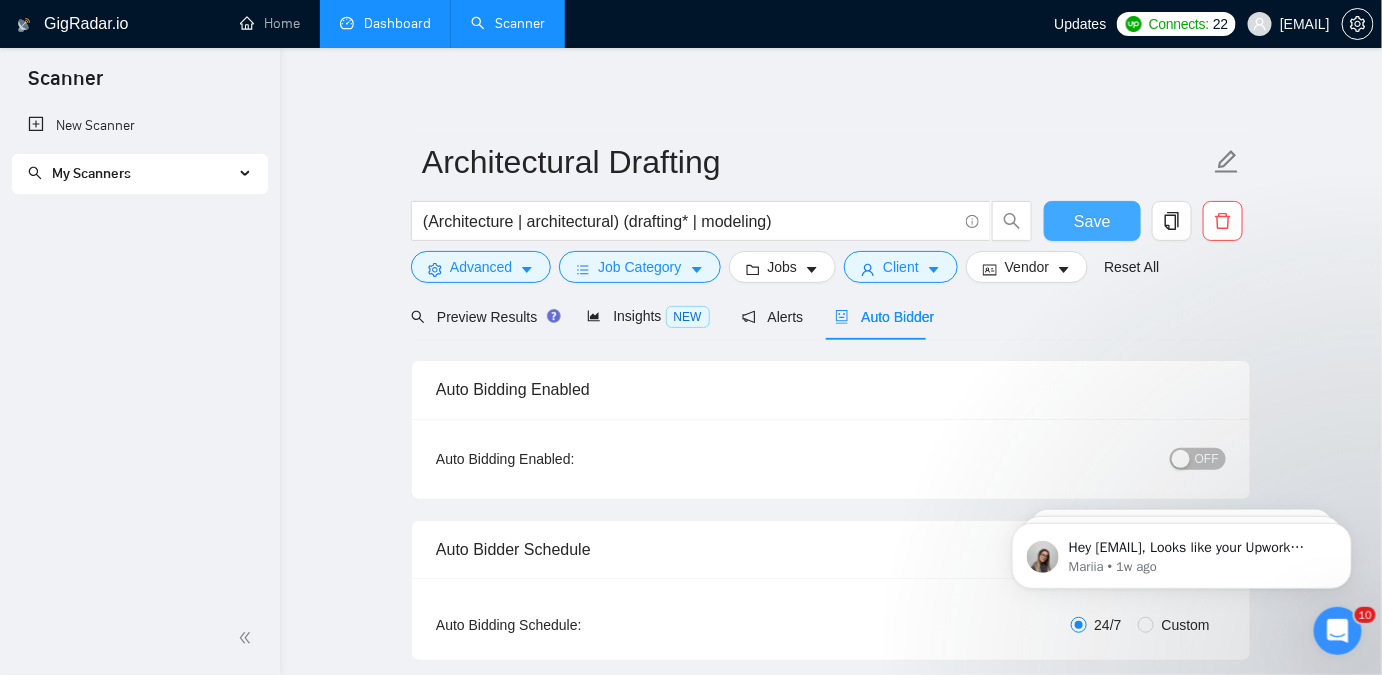 type 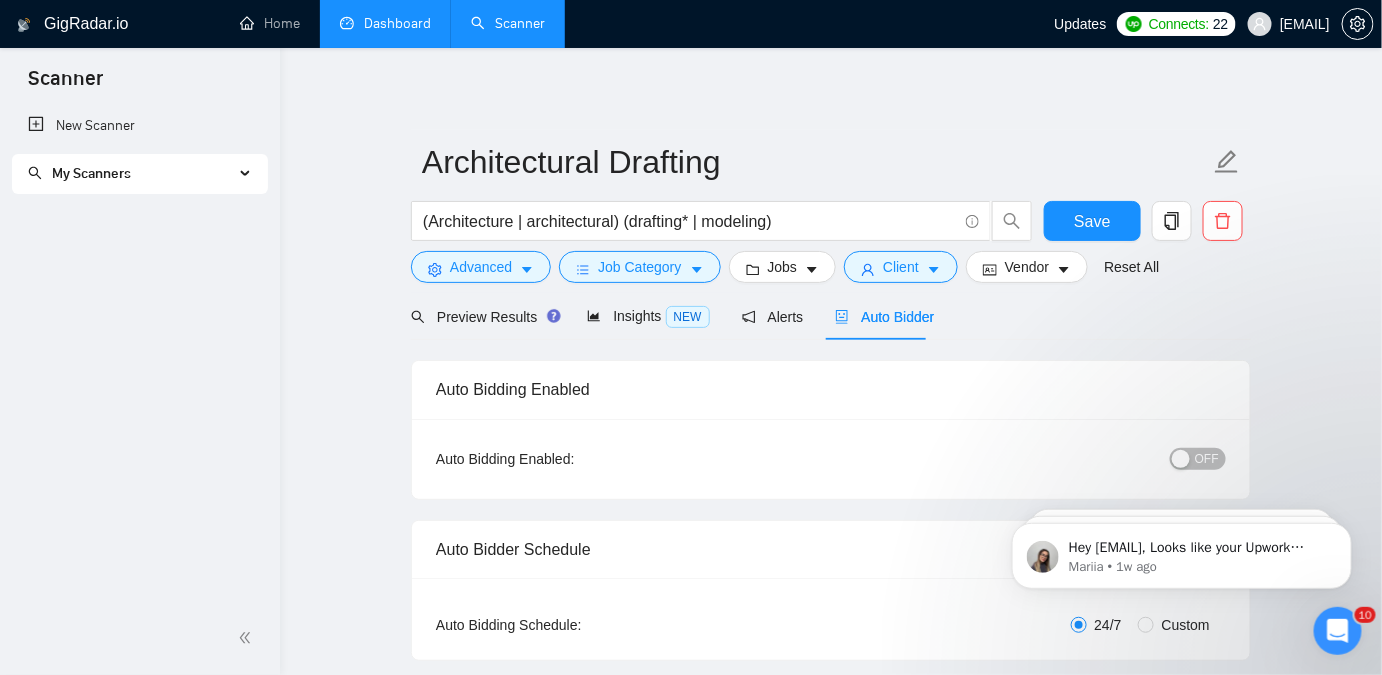 click on "Dashboard" at bounding box center (385, 23) 